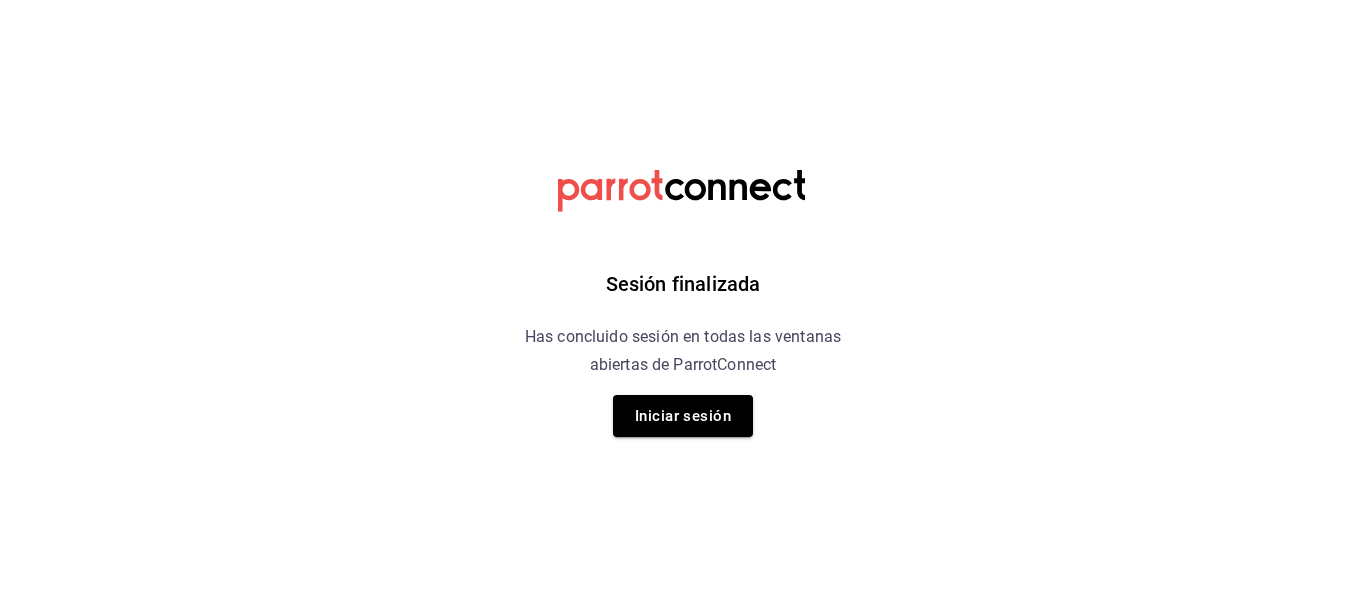scroll, scrollTop: 0, scrollLeft: 0, axis: both 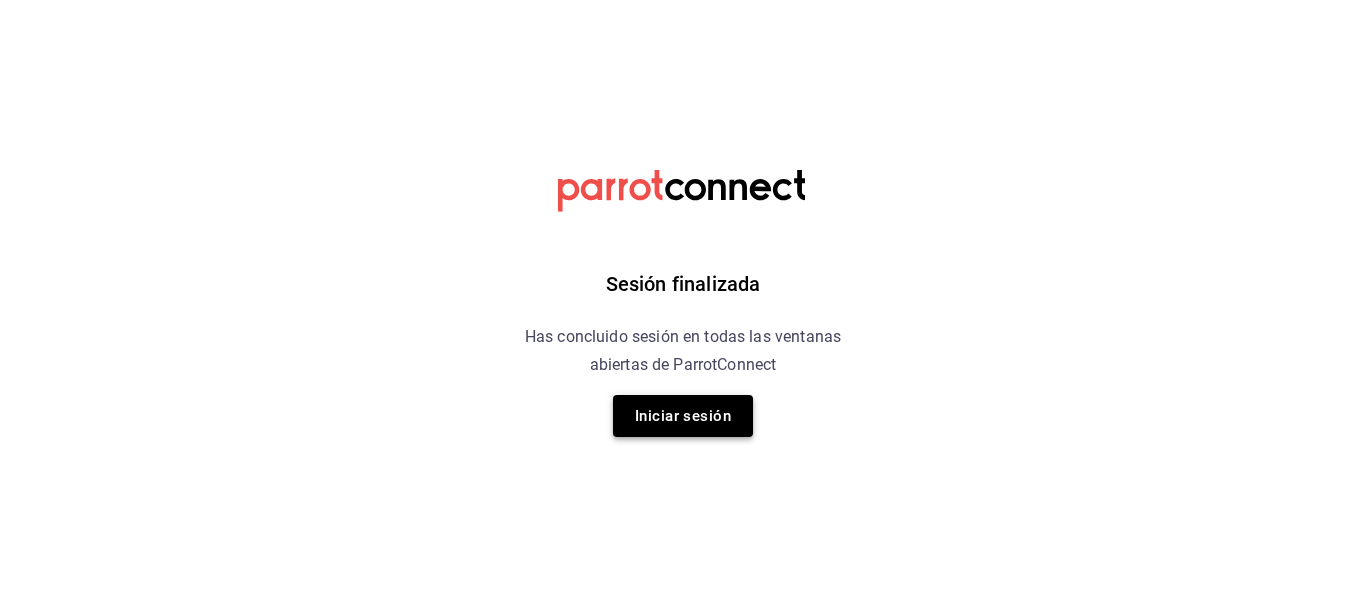 click on "Iniciar sesión" at bounding box center (683, 416) 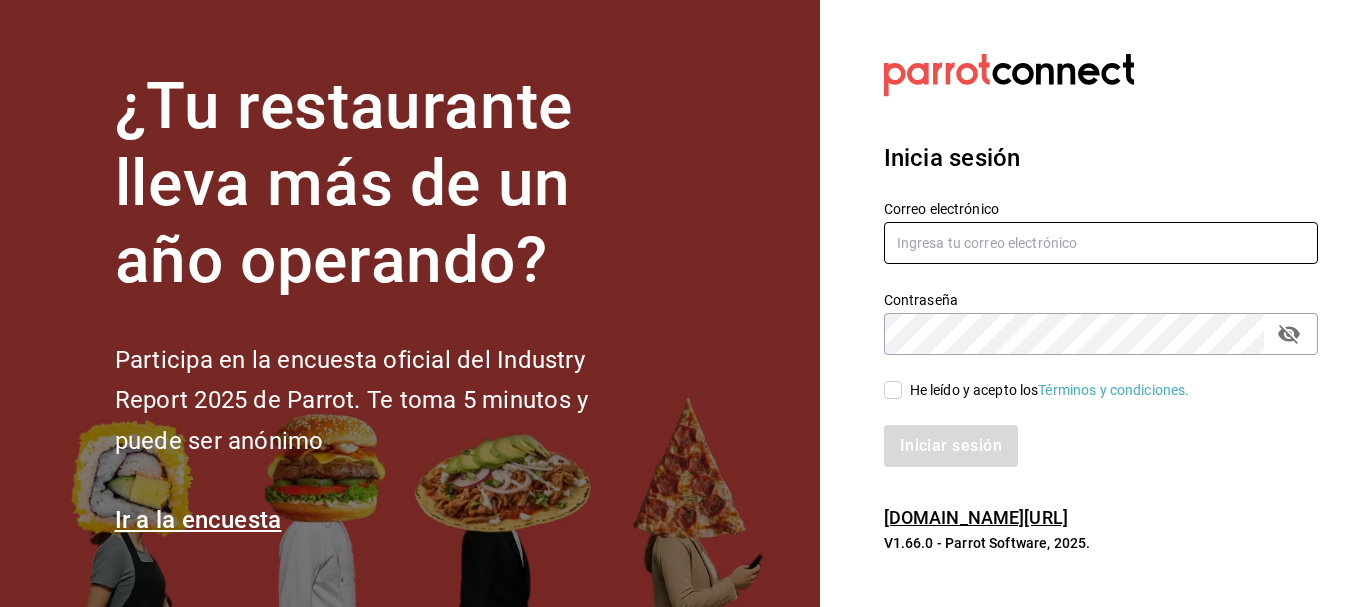 type on "[EMAIL_ADDRESS][DOMAIN_NAME]" 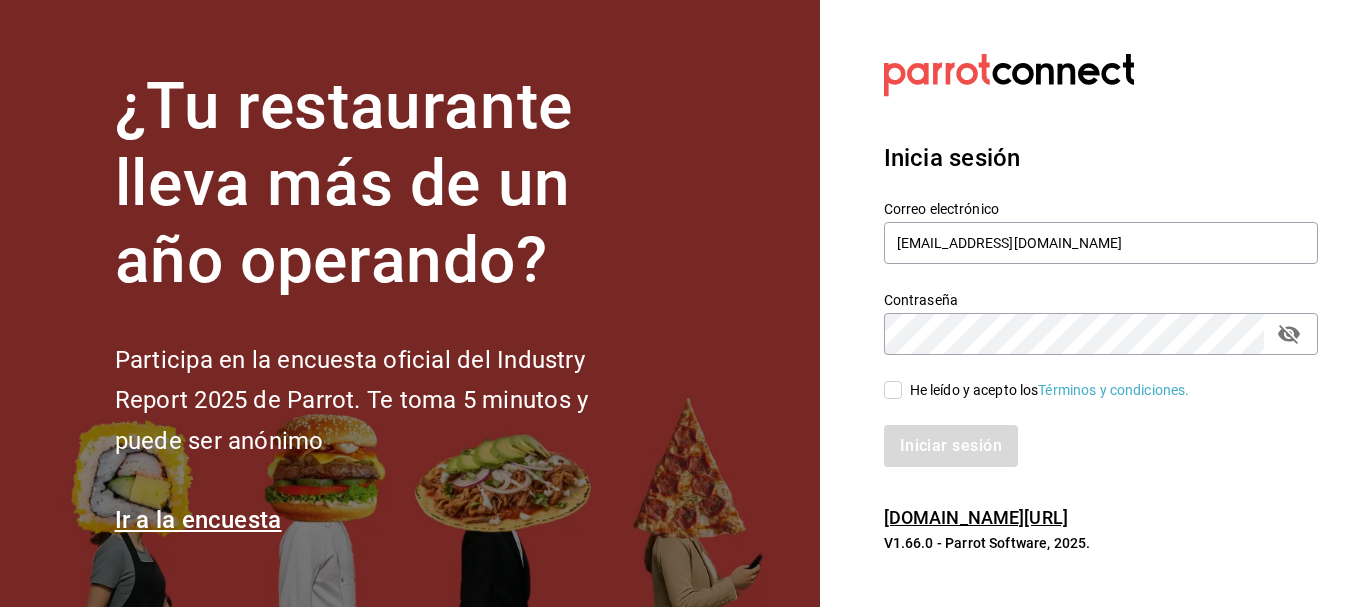 click on "He leído y acepto los  Términos y condiciones." at bounding box center [893, 390] 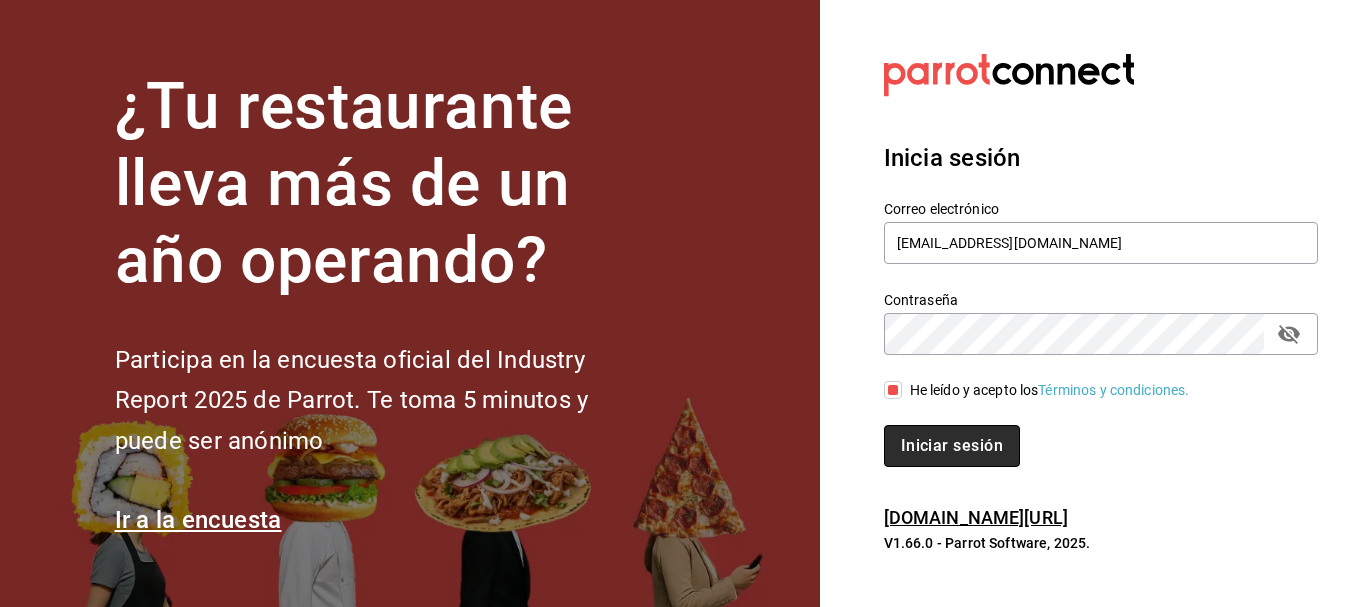 click on "Iniciar sesión" at bounding box center [952, 446] 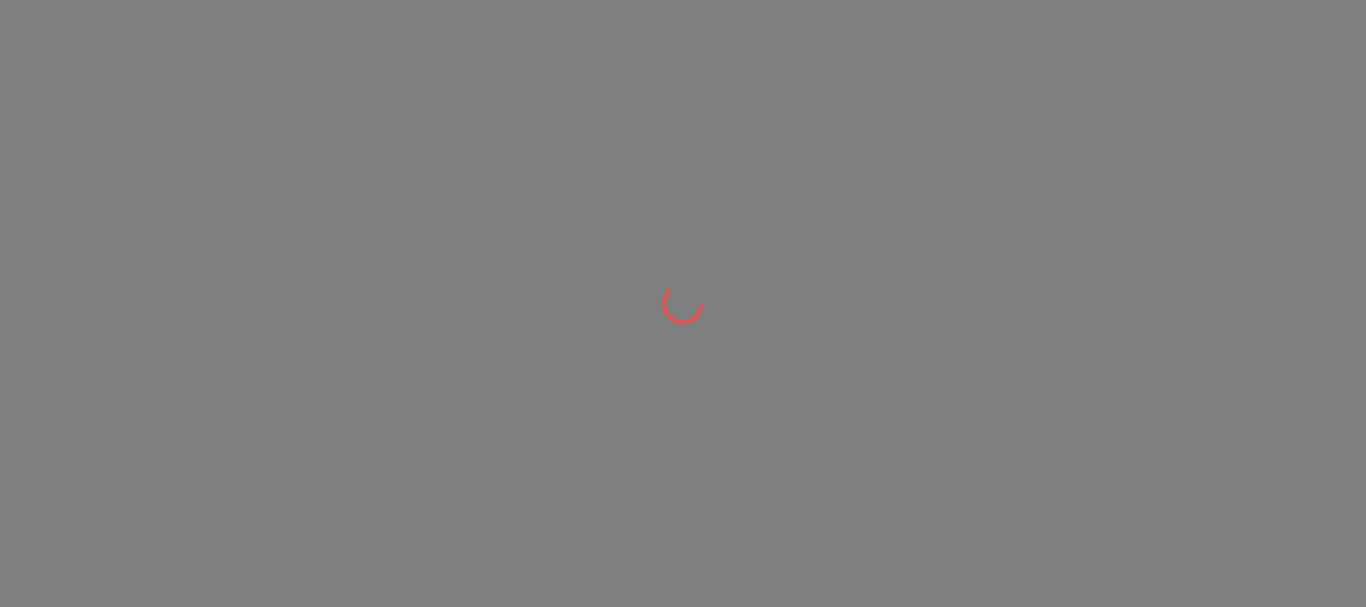 scroll, scrollTop: 0, scrollLeft: 0, axis: both 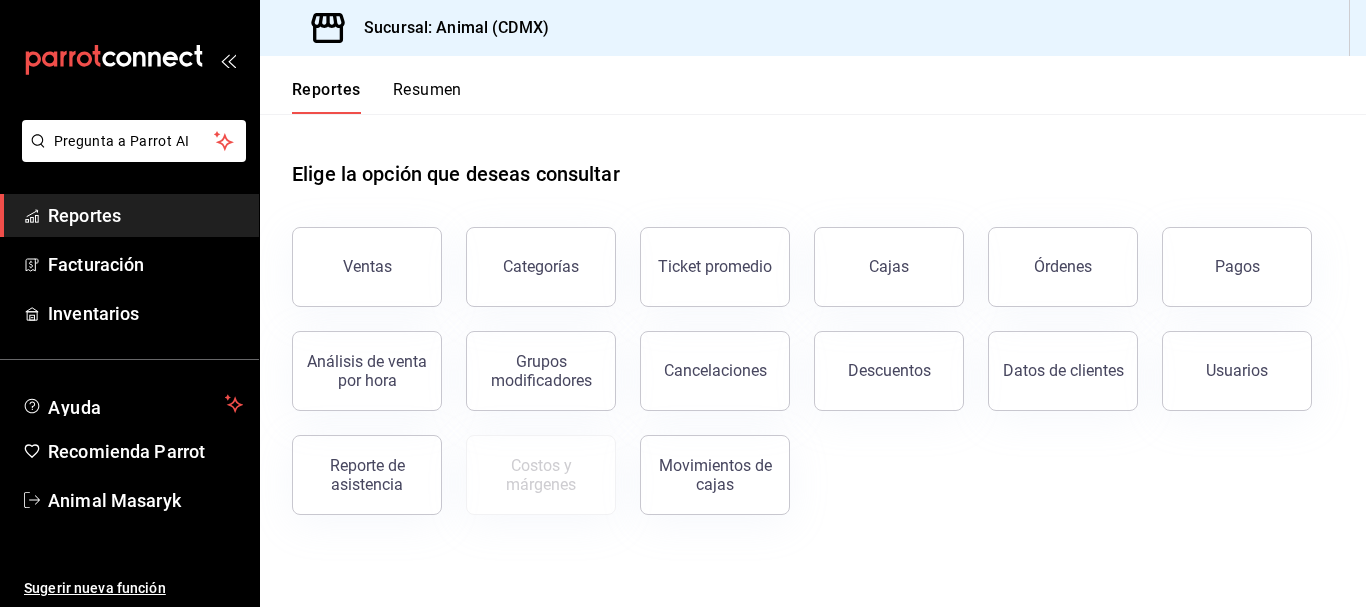 click on "Ventas" at bounding box center (367, 267) 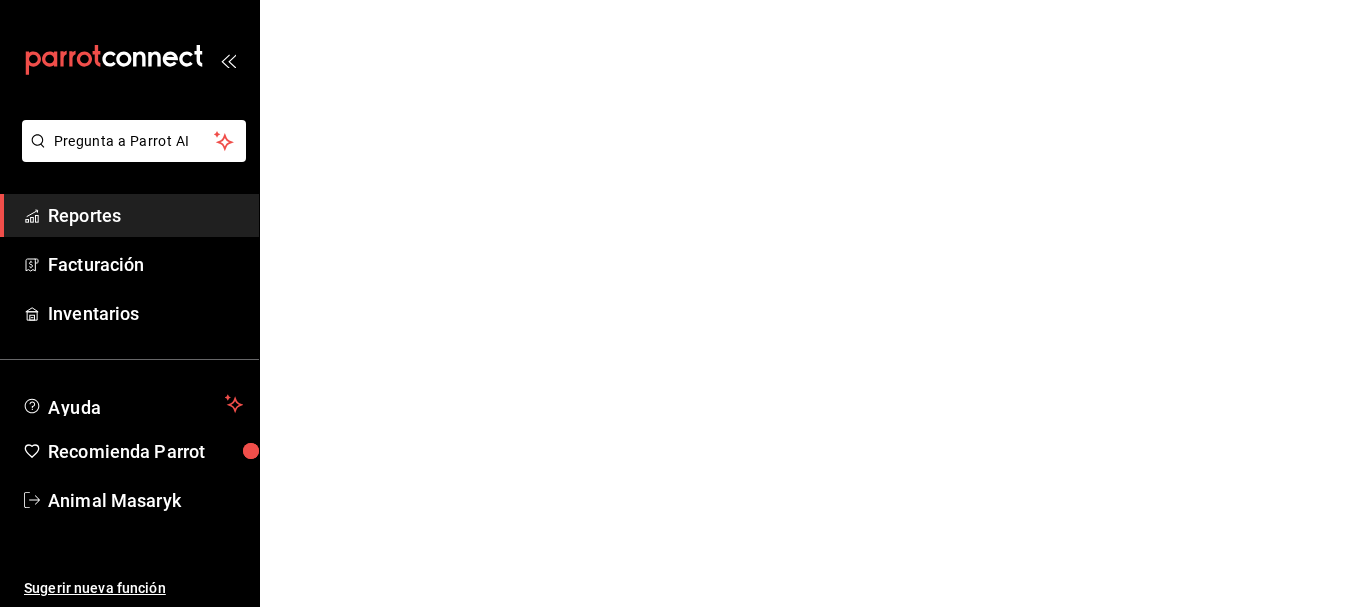 click on "Pregunta a Parrot AI Reportes   Facturación   Inventarios   Ayuda Recomienda Parrot   Animal Masaryk   Sugerir nueva función   Pregunta a Parrot AI Reportes   Facturación   Inventarios   Ayuda Recomienda Parrot   Animal Masaryk   Sugerir nueva función   GANA 1 MES GRATIS EN TU SUSCRIPCIÓN AQUÍ ¿Recuerdas cómo empezó tu restaurante?
[DATE] puedes ayudar a un colega a tener el mismo cambio que tú viviste.
Recomienda Parrot directamente desde tu Portal Administrador.
Es fácil y rápido.
🎁 Por cada restaurante que se una, ganas 1 mes gratis. Ver video tutorial Ir a video Visitar centro de ayuda [PHONE_NUMBER] [EMAIL_ADDRESS][DOMAIN_NAME] Visitar centro de ayuda [PHONE_NUMBER] [EMAIL_ADDRESS][DOMAIN_NAME]" at bounding box center [683, 0] 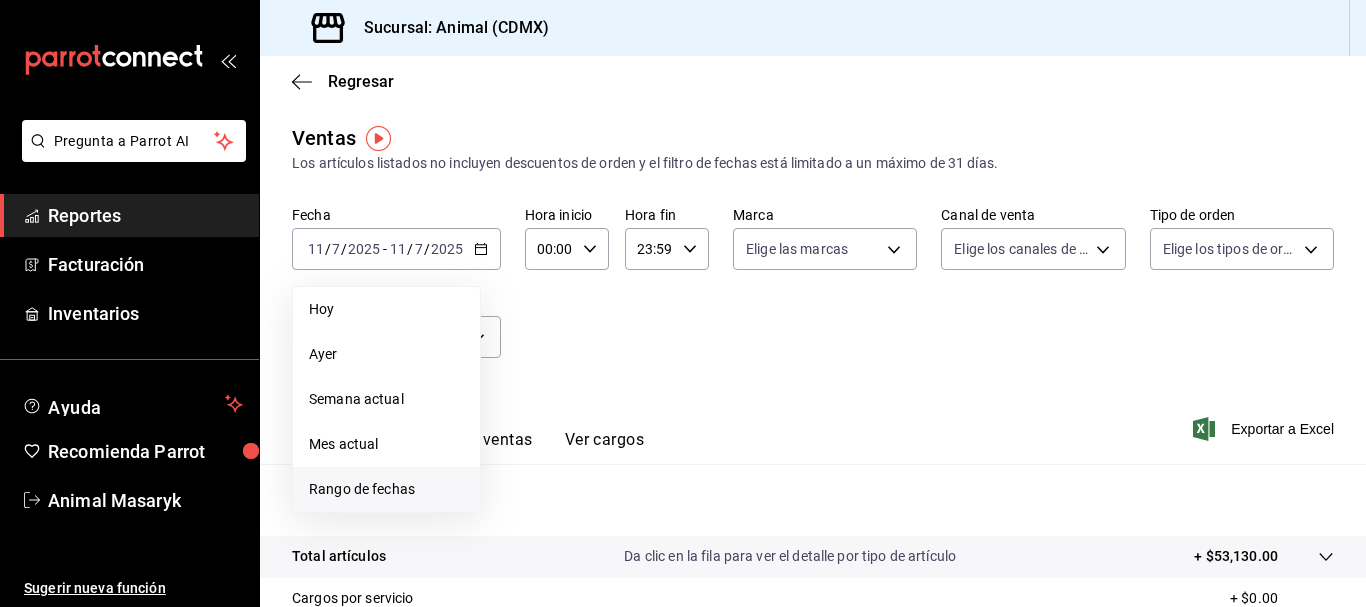 click on "Rango de fechas" at bounding box center (386, 489) 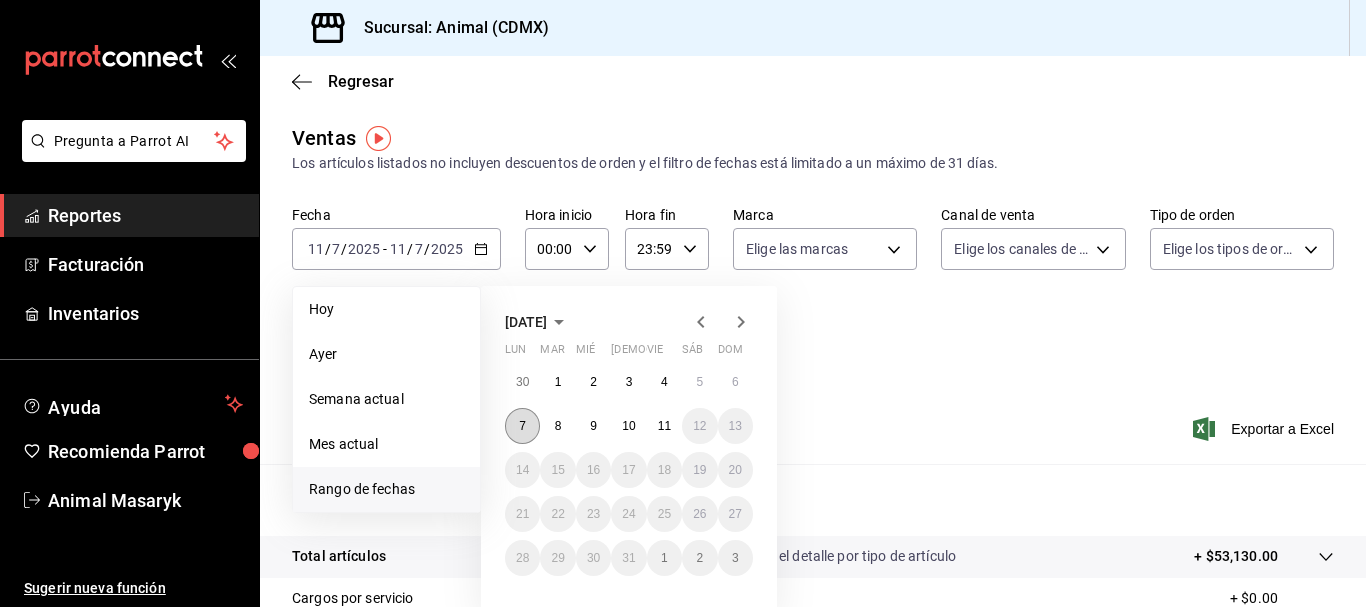 click on "7" at bounding box center (522, 426) 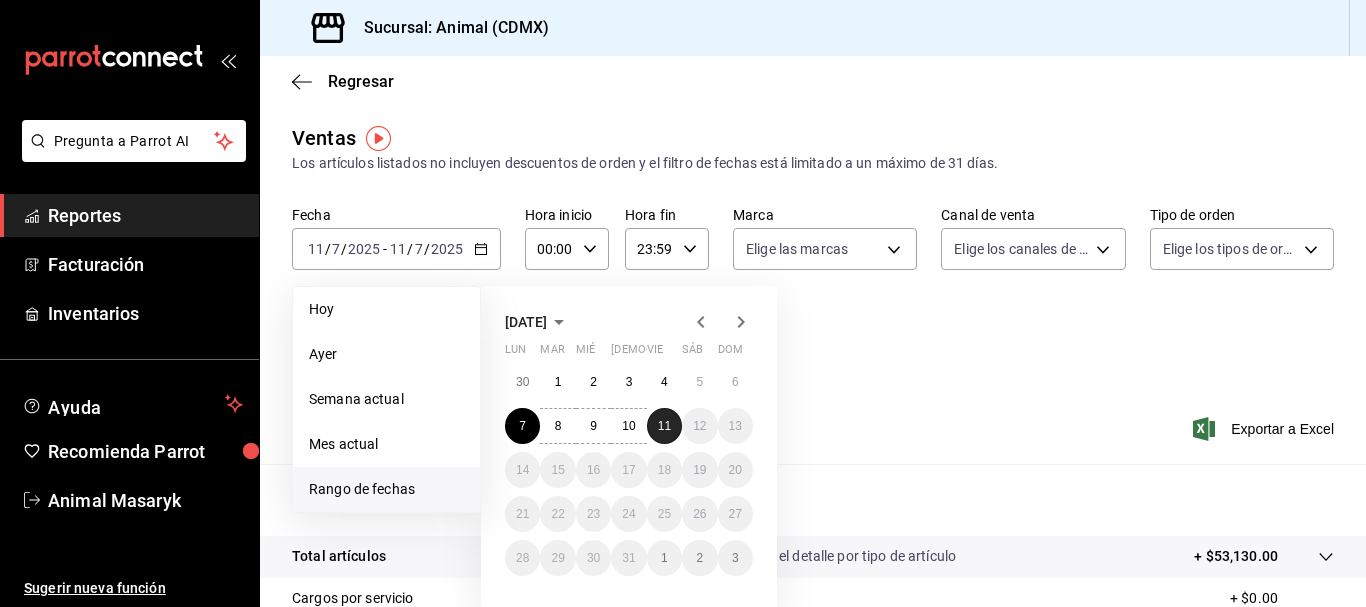 click on "11" at bounding box center [664, 426] 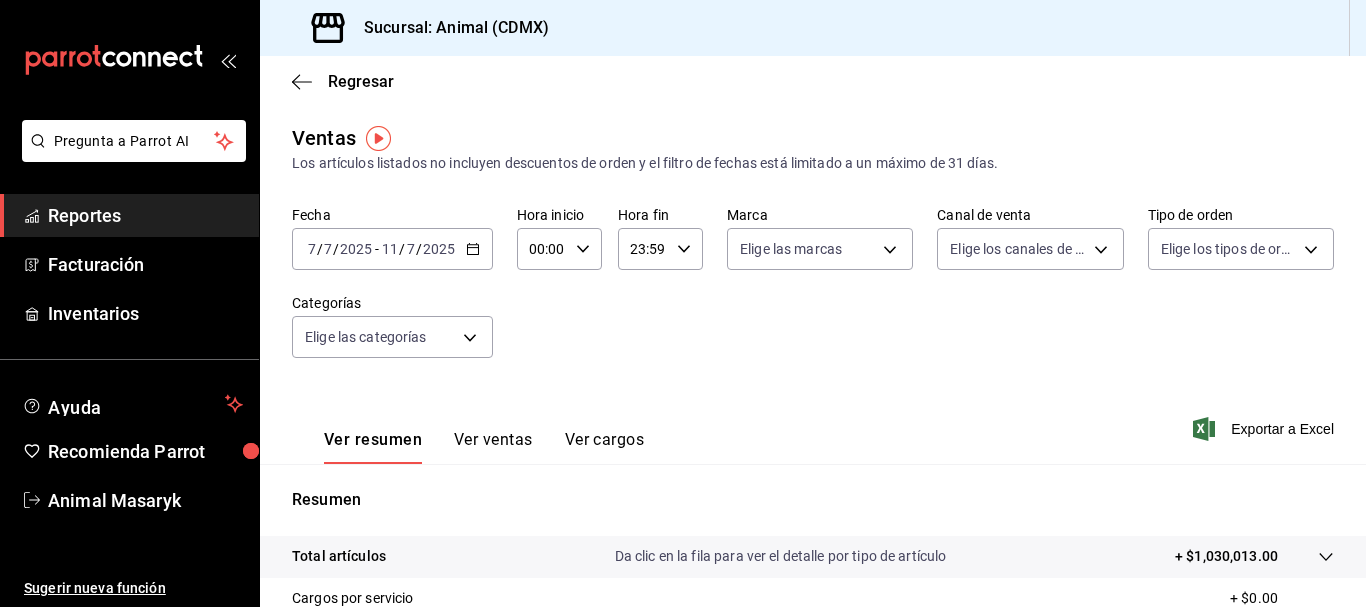 click 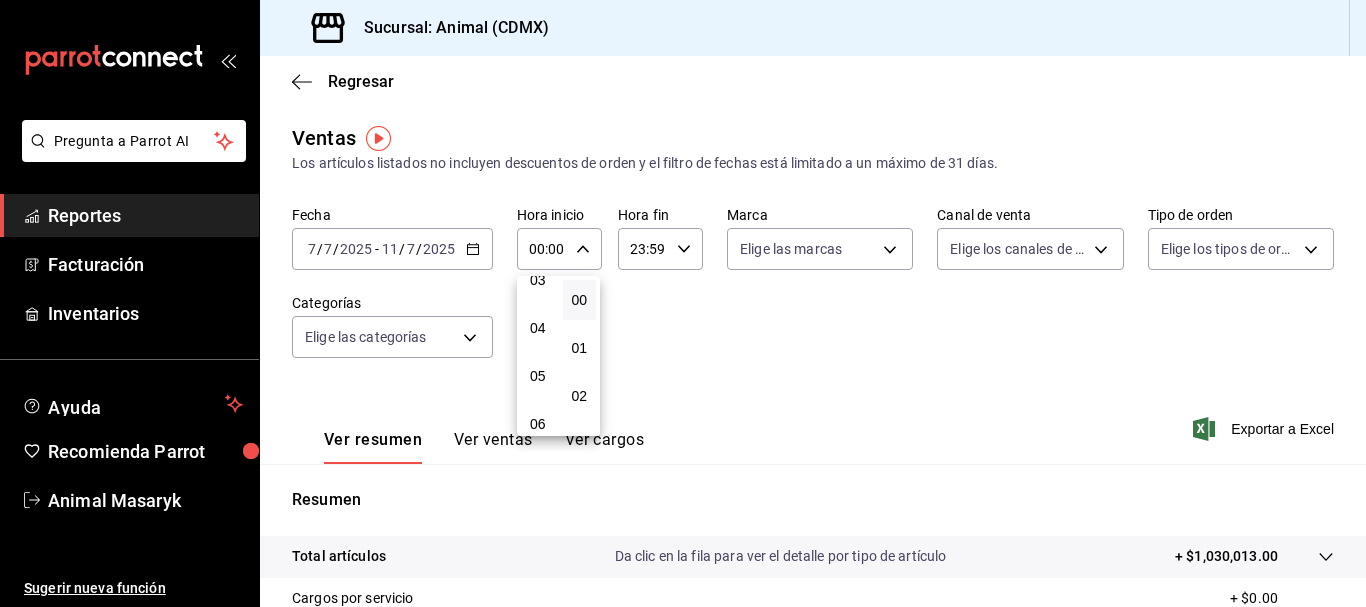 scroll, scrollTop: 170, scrollLeft: 0, axis: vertical 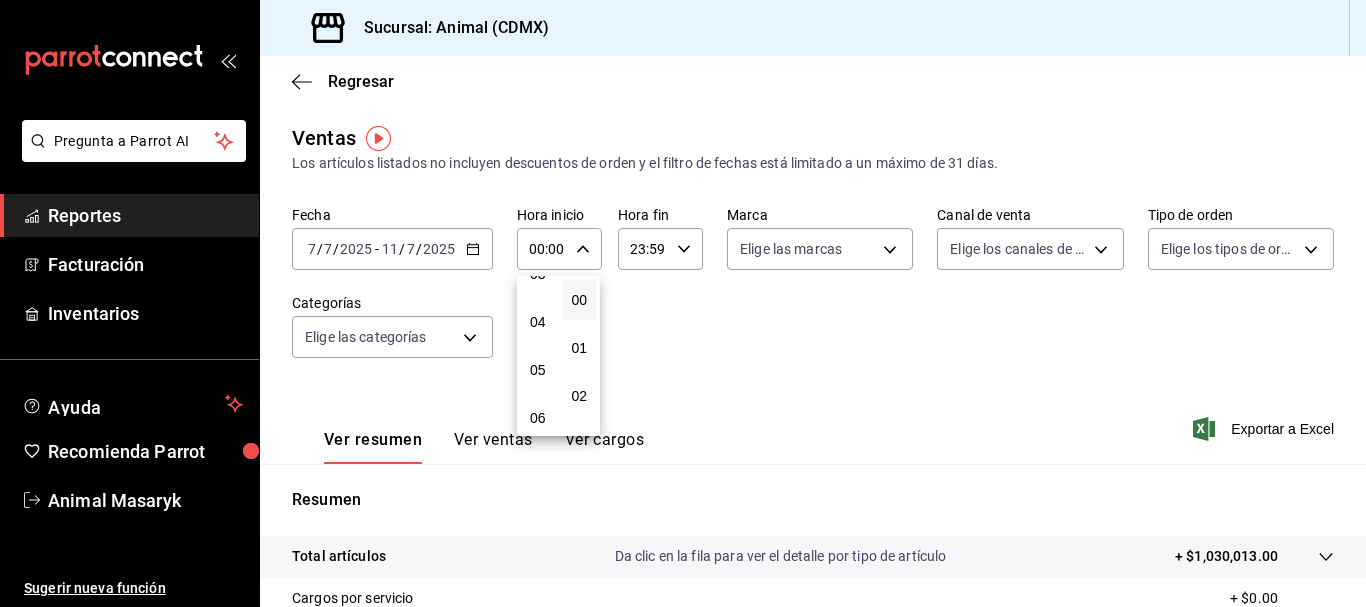 click on "05" at bounding box center [538, 370] 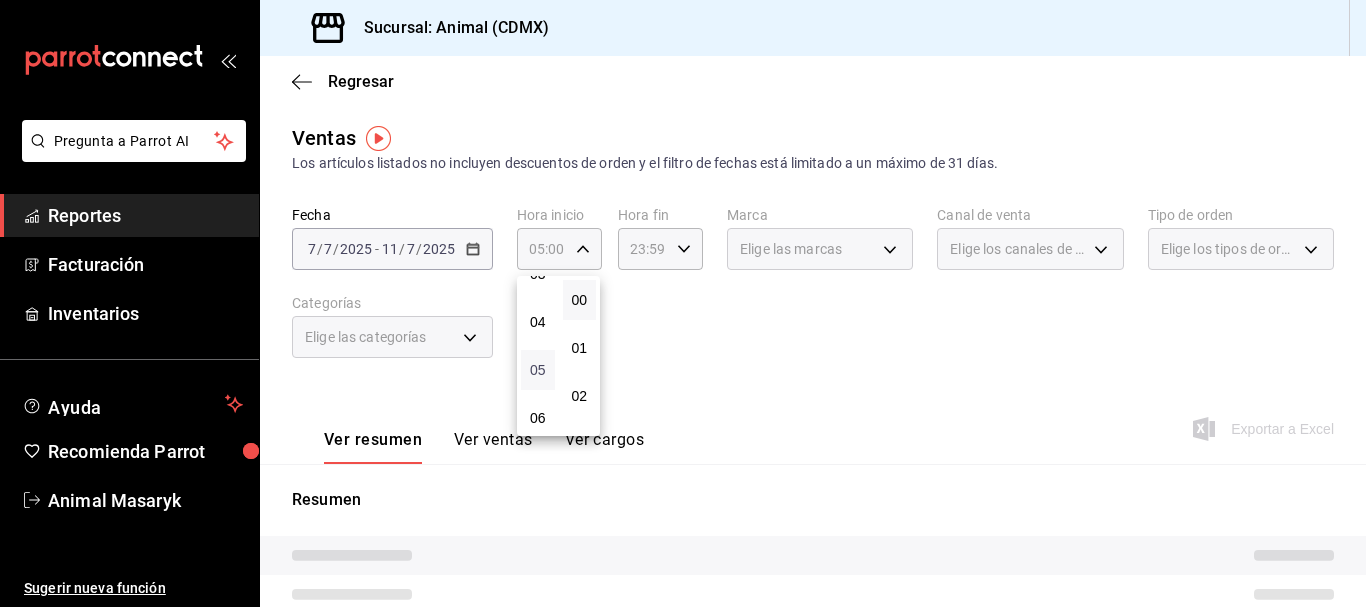 click on "05" at bounding box center [538, 370] 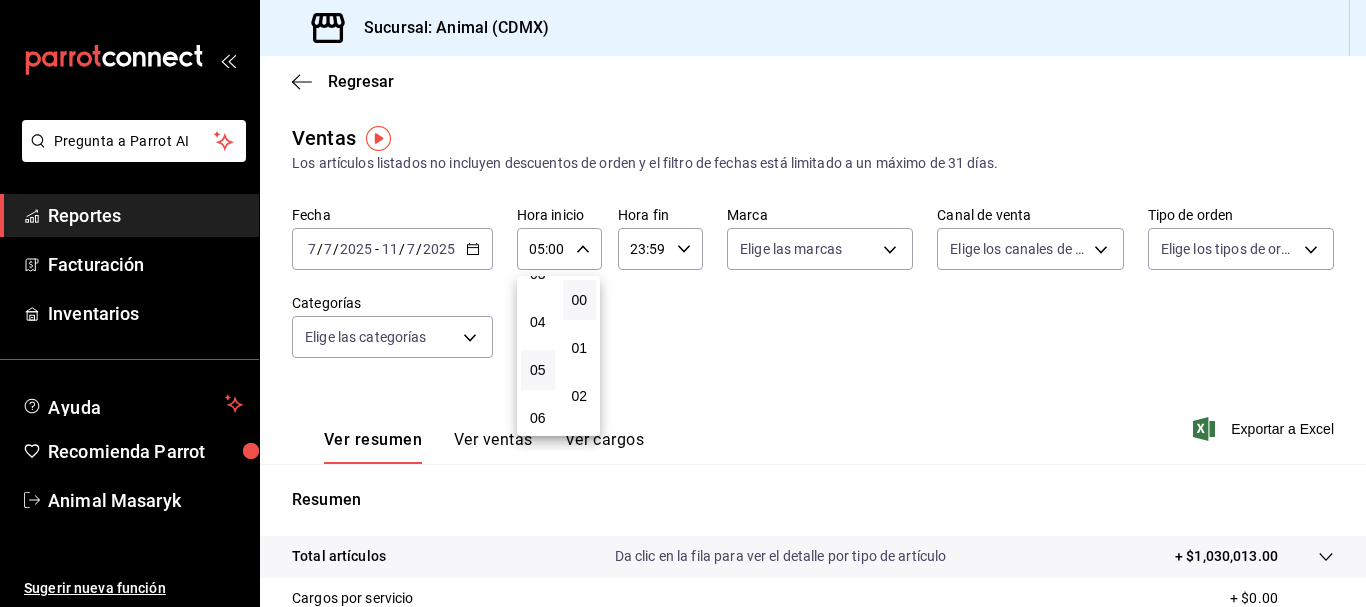 click at bounding box center [683, 303] 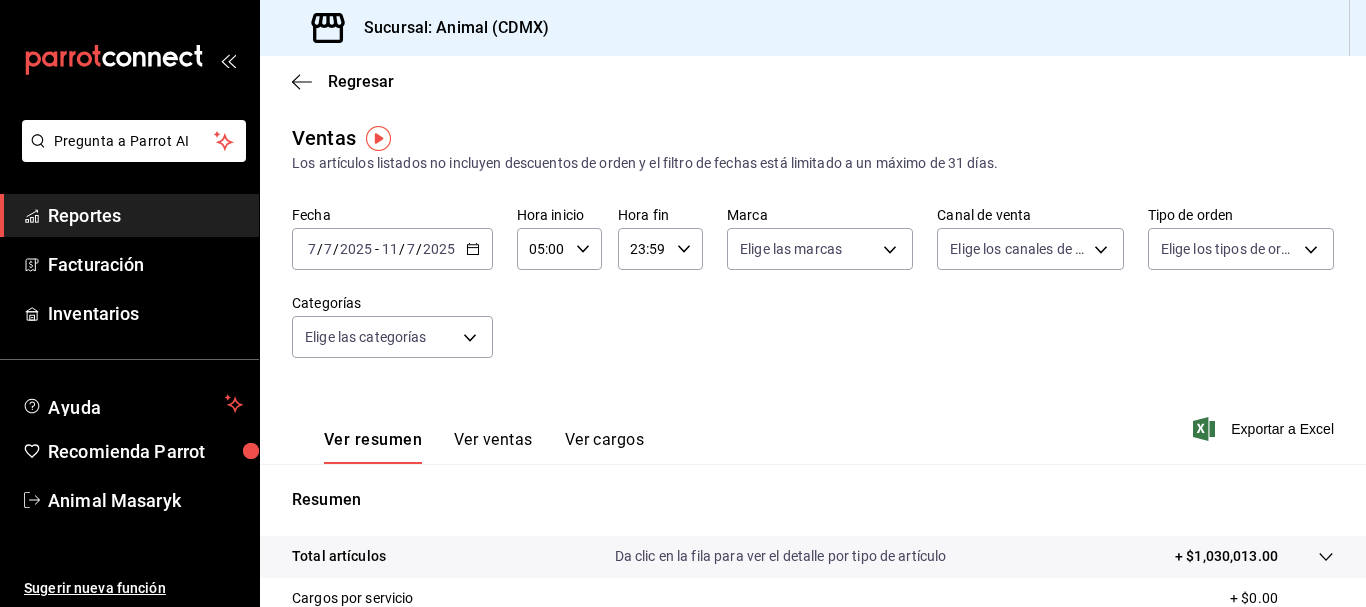 click 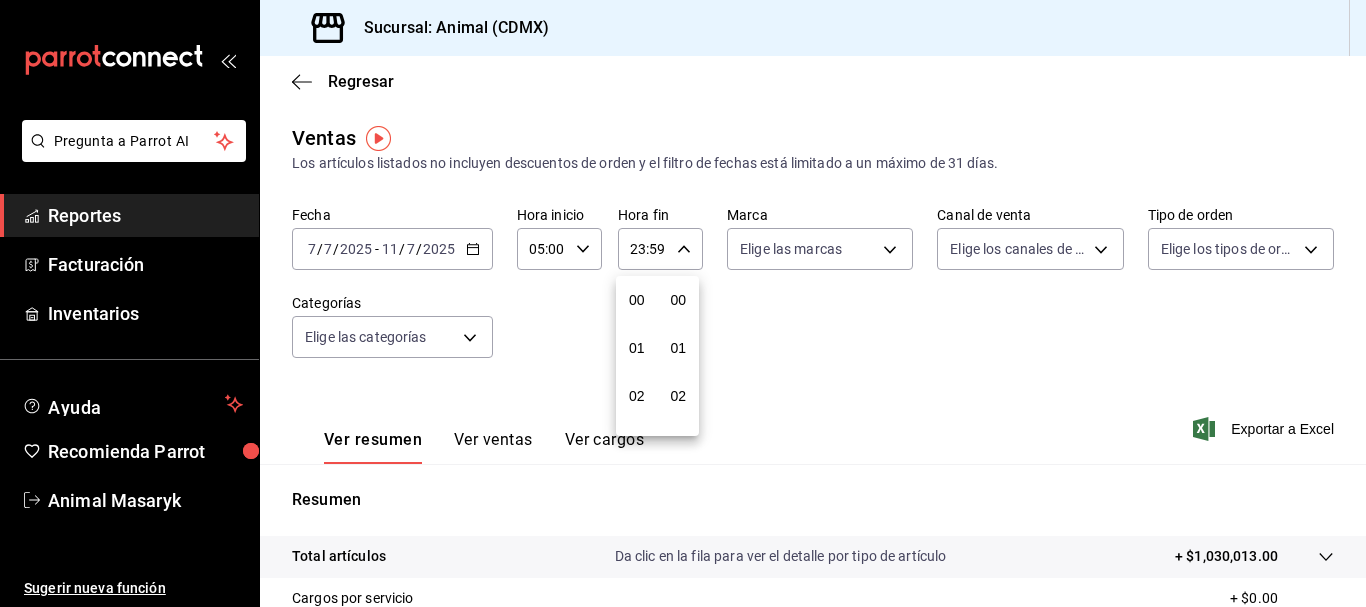 scroll, scrollTop: 992, scrollLeft: 0, axis: vertical 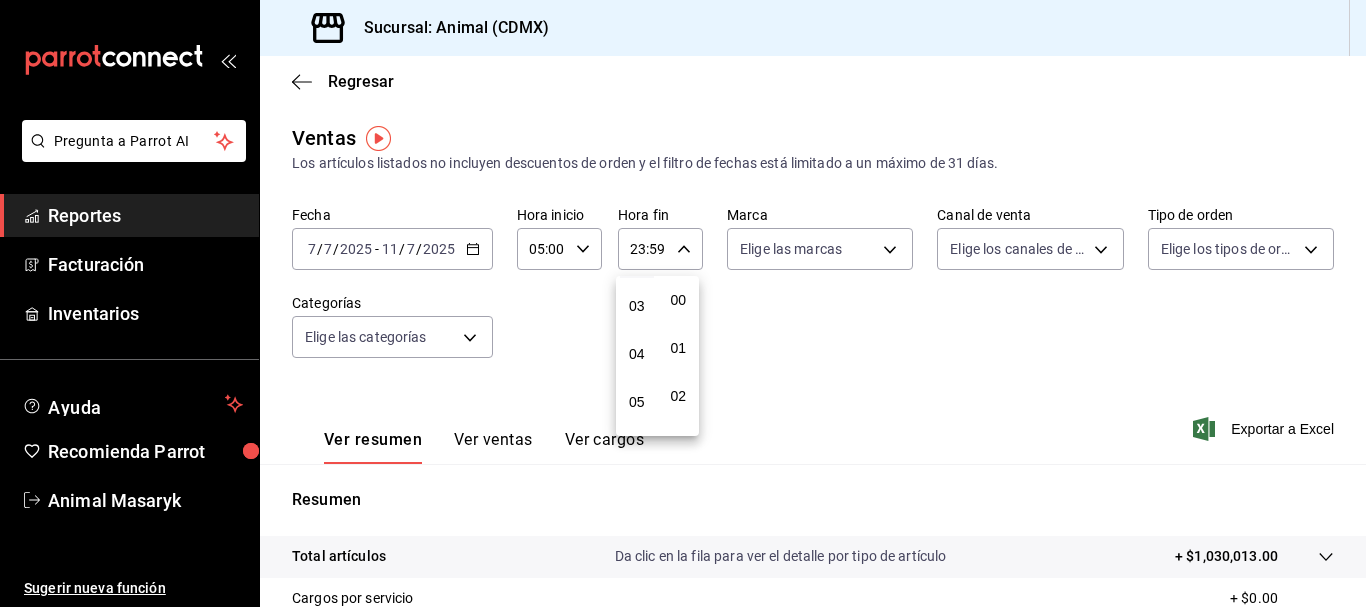 click on "05" at bounding box center (637, 402) 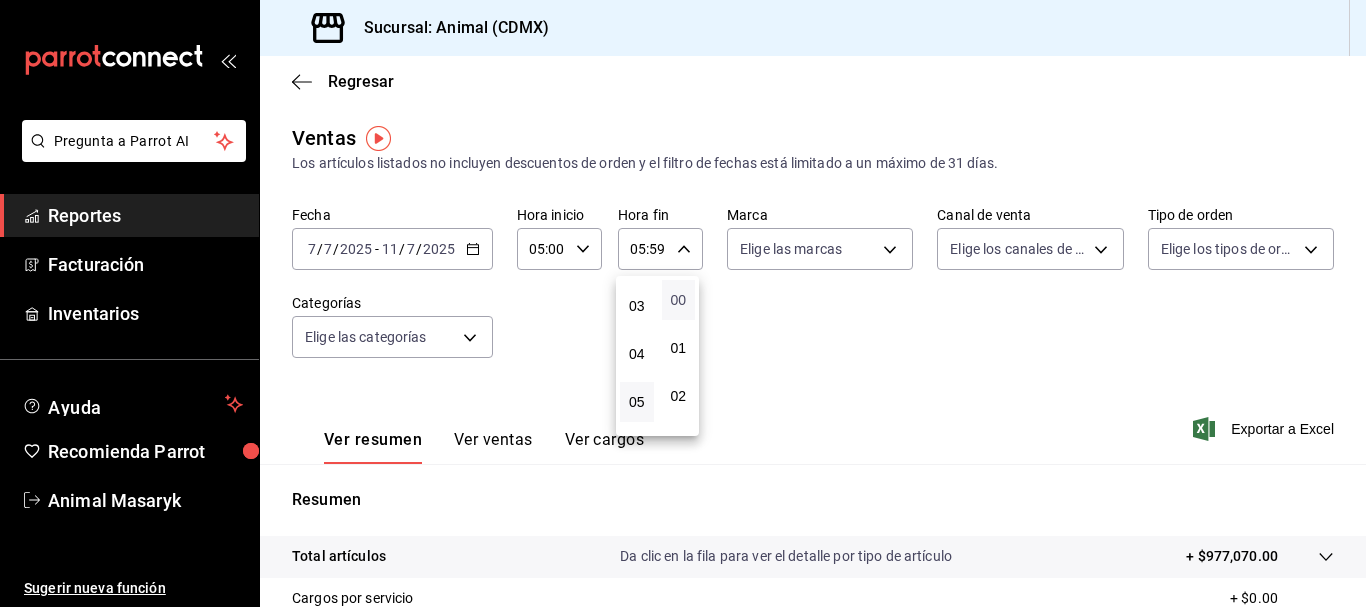 click on "00" at bounding box center (679, 300) 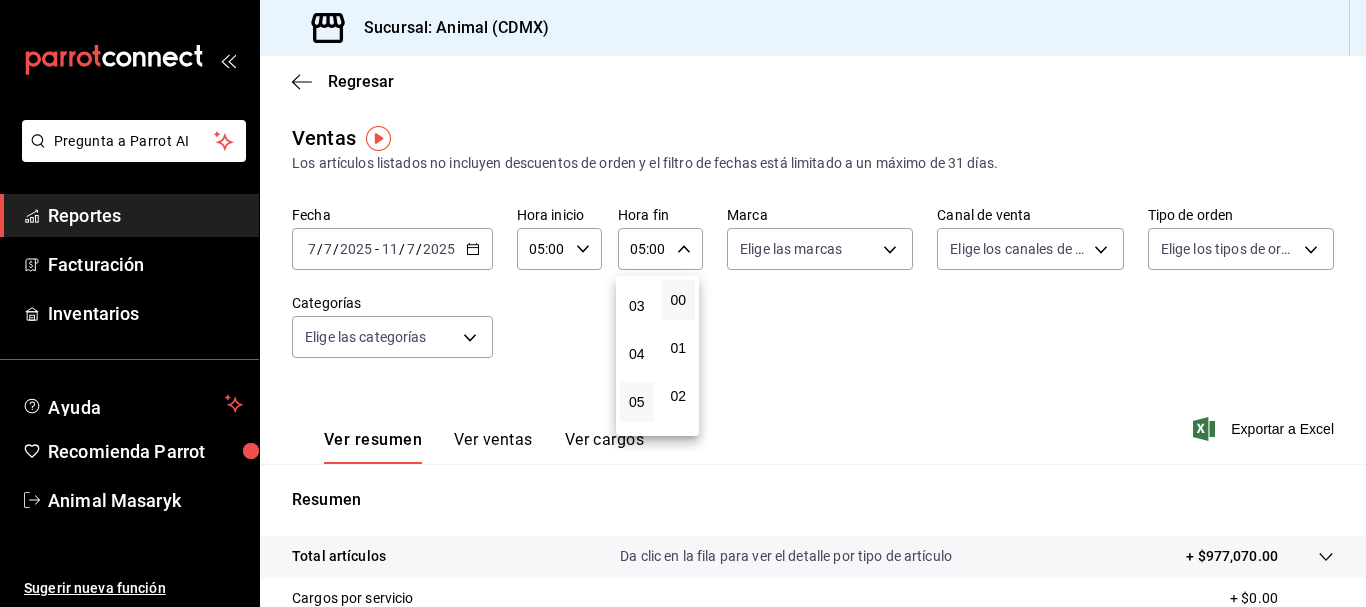 click at bounding box center [683, 303] 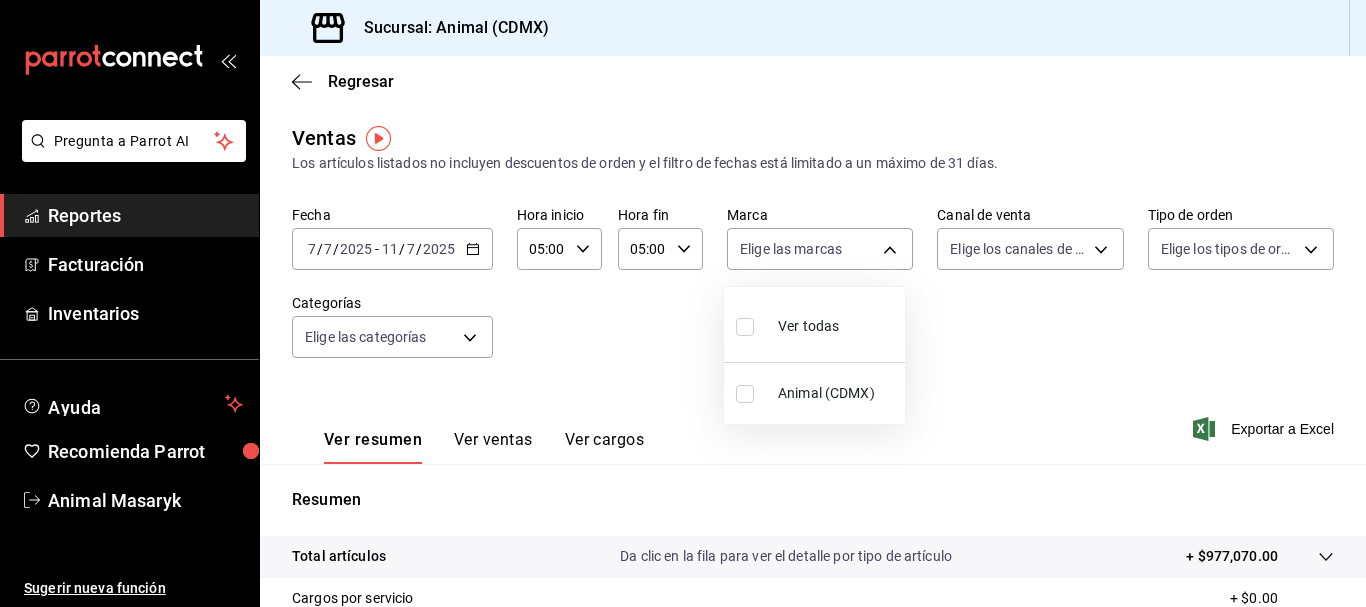 click on "Pregunta a Parrot AI Reportes   Facturación   Inventarios   Ayuda Recomienda Parrot   Animal Masaryk   Sugerir nueva función   Sucursal: Animal (CDMX) Regresar Ventas Los artículos listados no incluyen descuentos de orden y el filtro de fechas está limitado a un máximo de 31 días. Fecha 2025-07-07 7 / 7 / 2025 - 2025-07-11 11 / 7 / 2025 Hora inicio 05:00 Hora inicio Hora fin 05:00 Hora fin Marca Elige las marcas Canal de venta Elige los canales de venta Tipo de orden Elige los tipos de orden Categorías Elige las categorías Ver resumen Ver ventas Ver cargos Exportar a Excel Resumen Total artículos Da clic en la fila para ver el detalle por tipo de artículo + $977,070.00 Cargos por servicio + $0.00 Venta bruta = $977,070.00 Descuentos totales - $16,291.60 Certificados de regalo - $2,067.00 Venta total = $958,711.40 Impuestos - $132,236.06 Venta neta = $826,475.34 Pregunta a Parrot AI Reportes   Facturación   Inventarios   Ayuda Recomienda Parrot   Animal Masaryk   Sugerir nueva función   Ir a video" at bounding box center (683, 303) 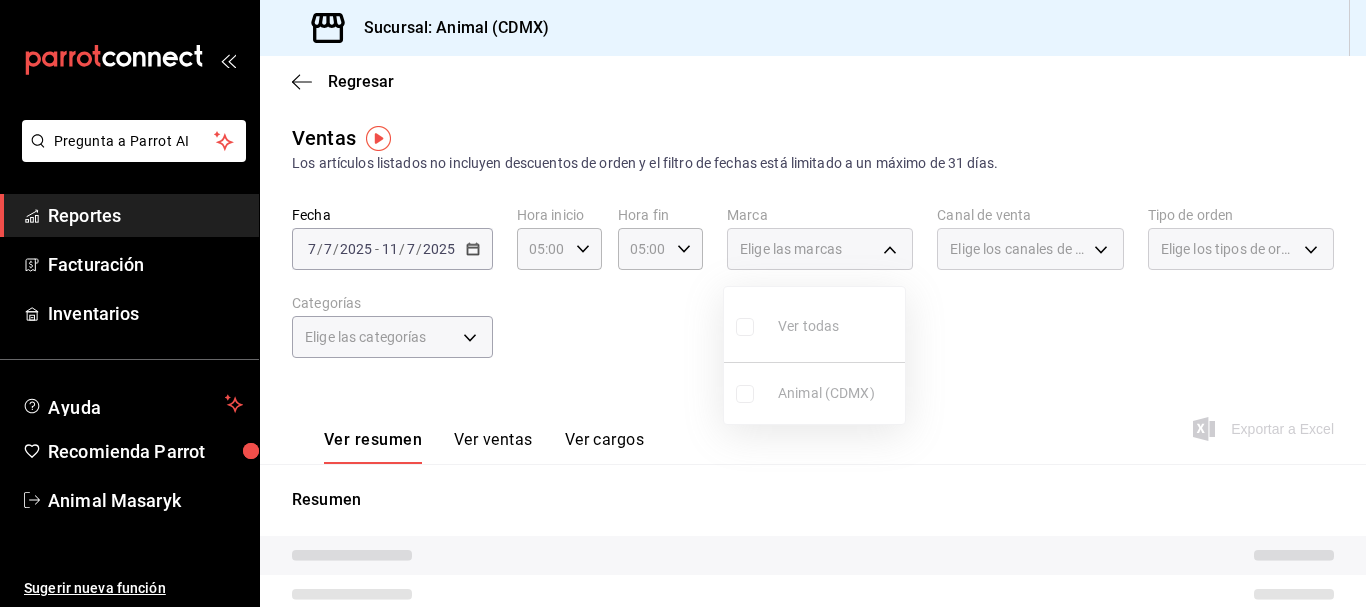 type 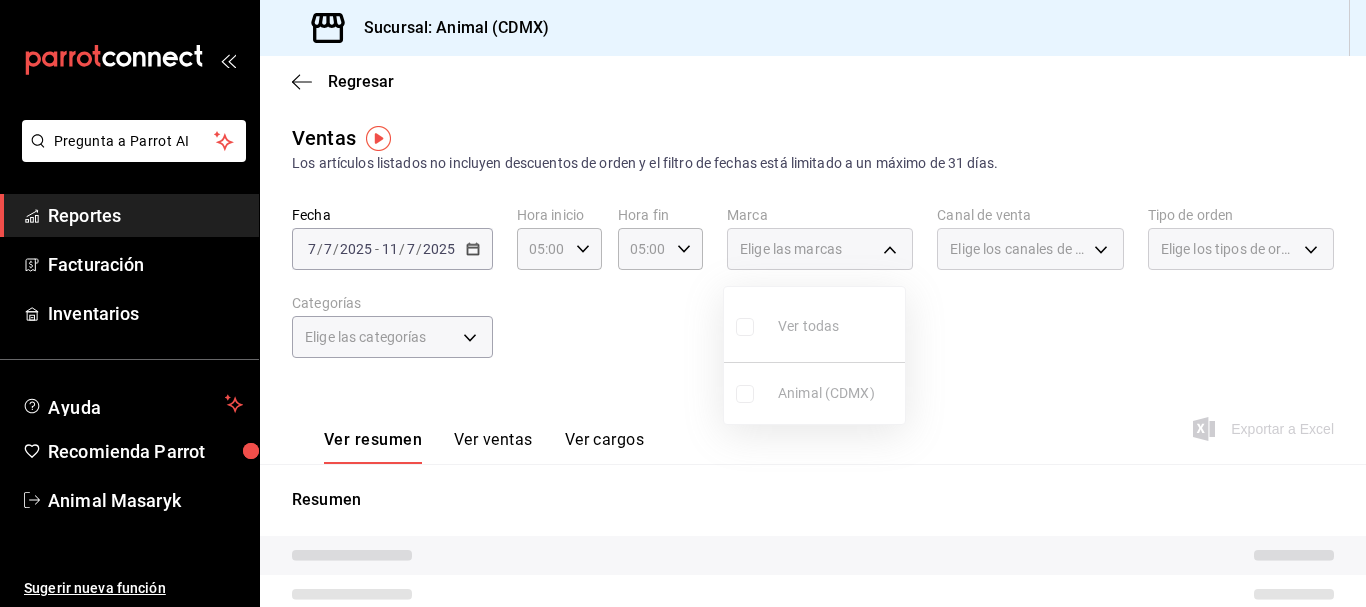 checkbox on "false" 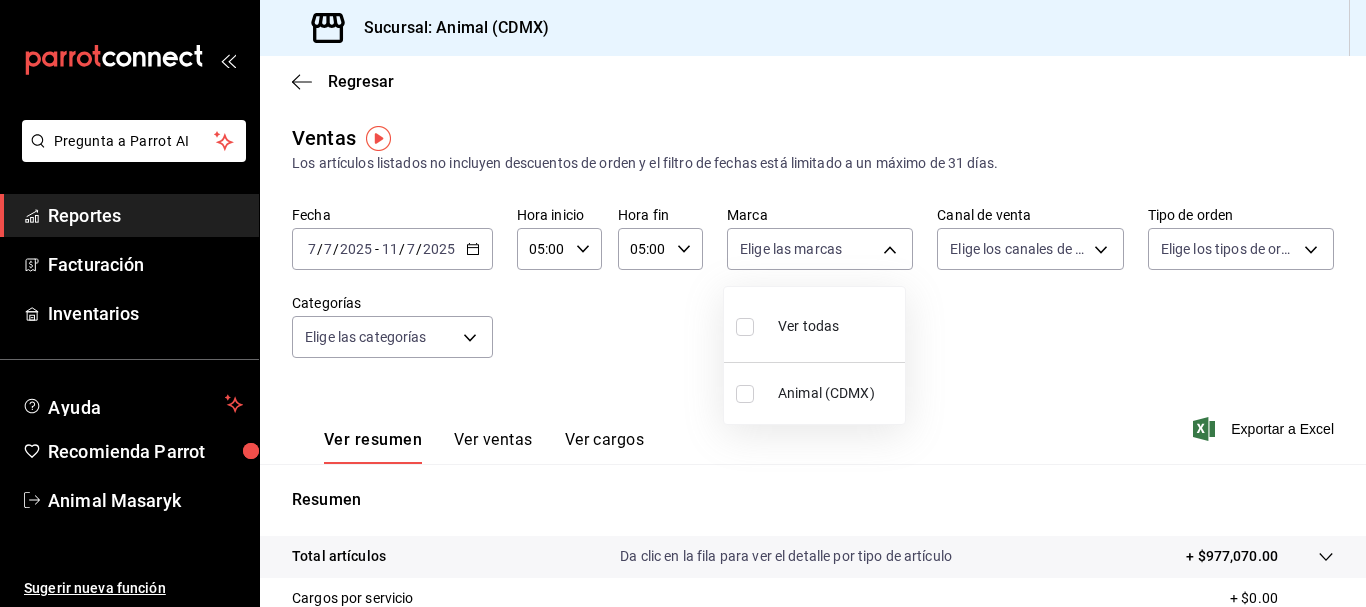 click at bounding box center (745, 327) 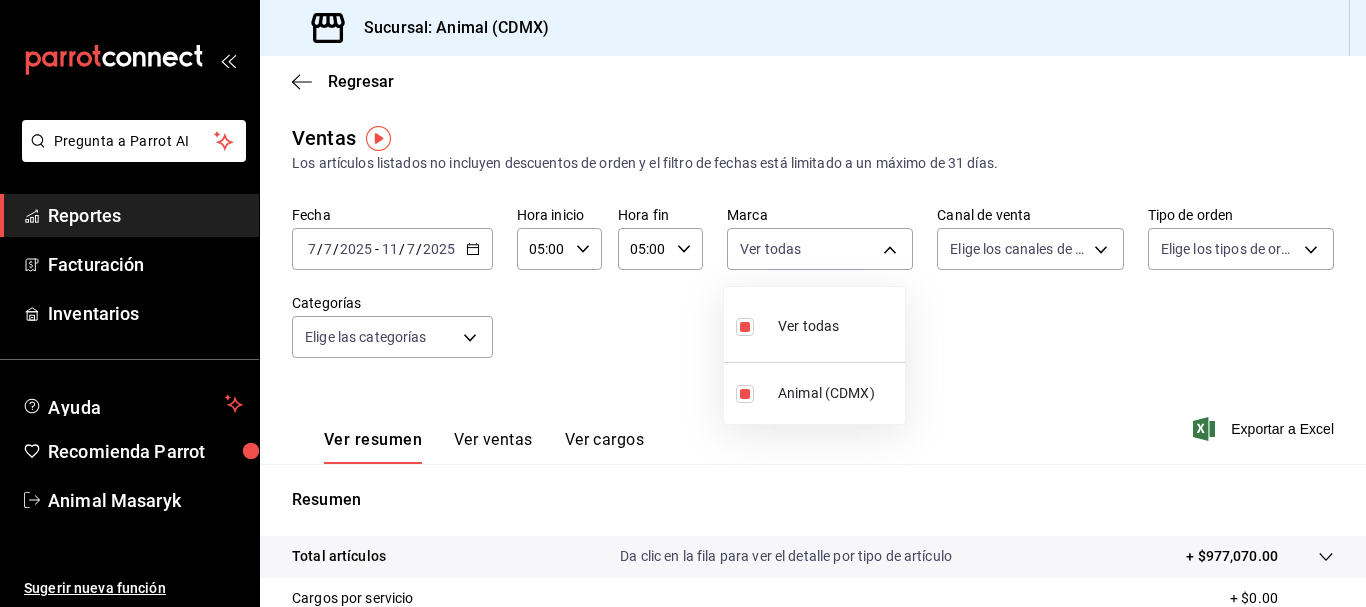 click at bounding box center (683, 303) 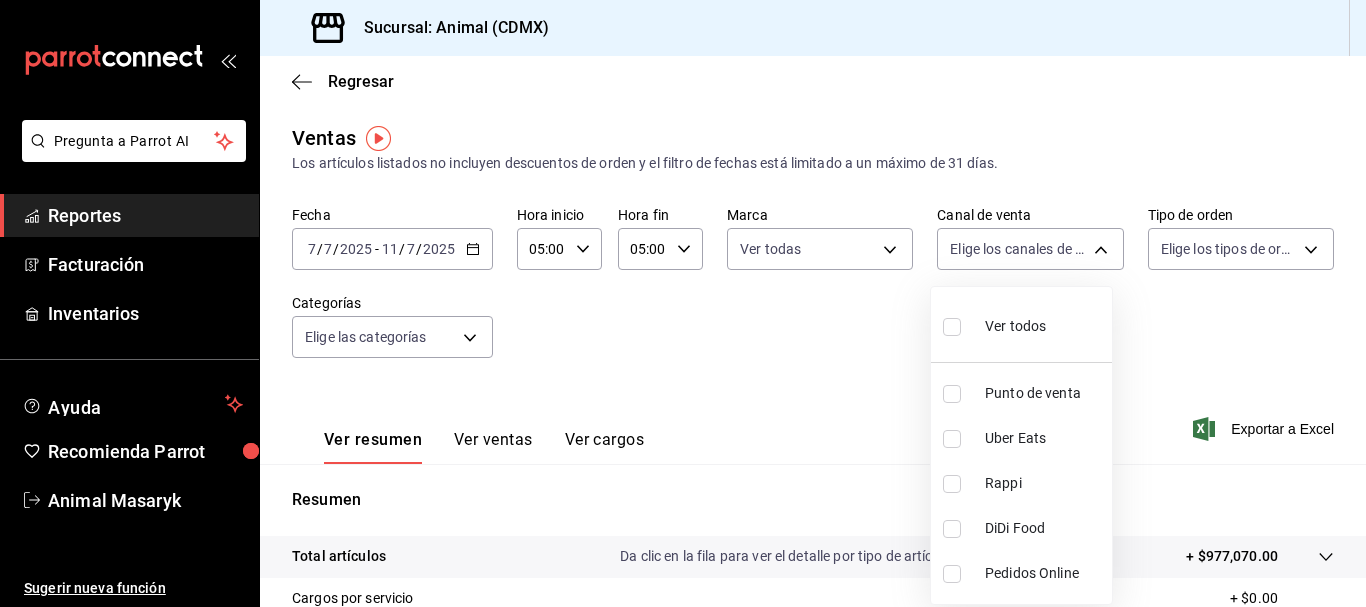 click on "Pregunta a Parrot AI Reportes   Facturación   Inventarios   Ayuda Recomienda Parrot   Animal Masaryk   Sugerir nueva función   Sucursal: Animal (CDMX) Regresar Ventas Los artículos listados no incluyen descuentos de orden y el filtro de fechas está limitado a un máximo de 31 días. Fecha 2025-07-07 7 / 7 / 2025 - 2025-07-11 11 / 7 / 2025 Hora inicio 05:00 Hora inicio Hora fin 05:00 Hora fin Marca Ver todas cb0f6aec-1481-4e37-861c-bab9b3a65b14 Canal de venta Elige los canales de venta Tipo de orden Elige los tipos de orden Categorías Elige las categorías Ver resumen Ver ventas Ver cargos Exportar a Excel Resumen Total artículos Da clic en la fila para ver el detalle por tipo de artículo + $977,070.00 Cargos por servicio + $0.00 Venta bruta = $977,070.00 Descuentos totales - $16,291.60 Certificados de regalo - $2,067.00 Venta total = $958,711.40 Impuestos - $132,236.06 Venta neta = $826,475.34 Pregunta a Parrot AI Reportes   Facturación   Inventarios   Ayuda Recomienda Parrot   Animal Masaryk" at bounding box center [683, 303] 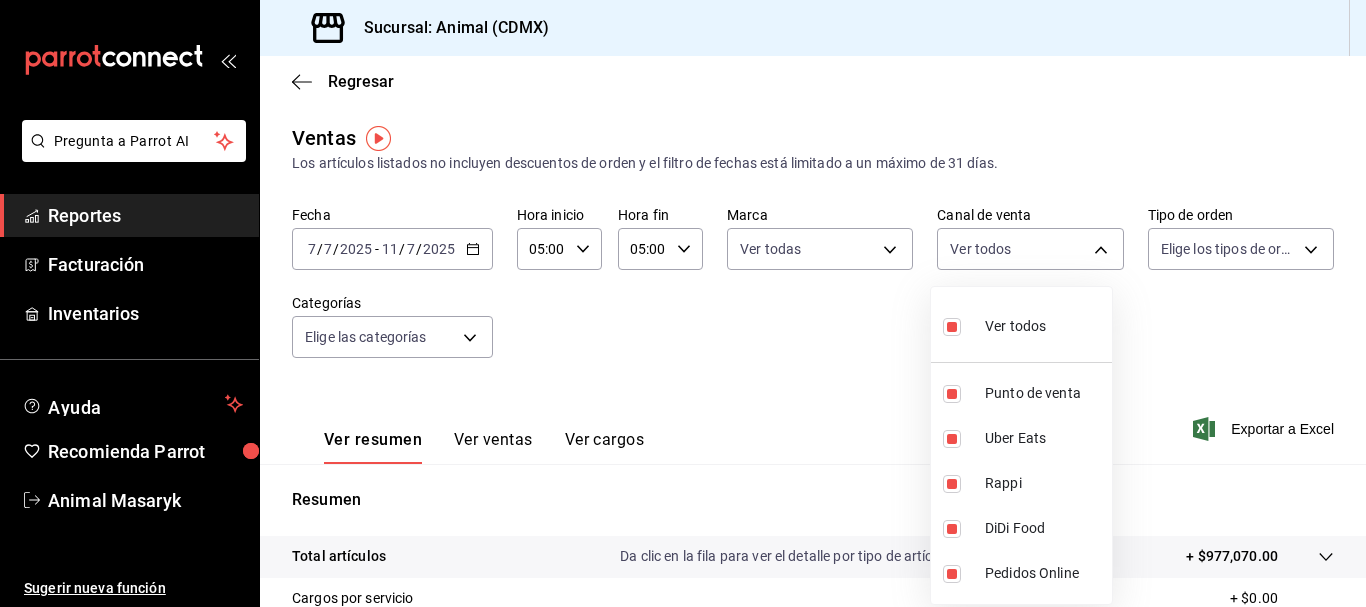 click at bounding box center [683, 303] 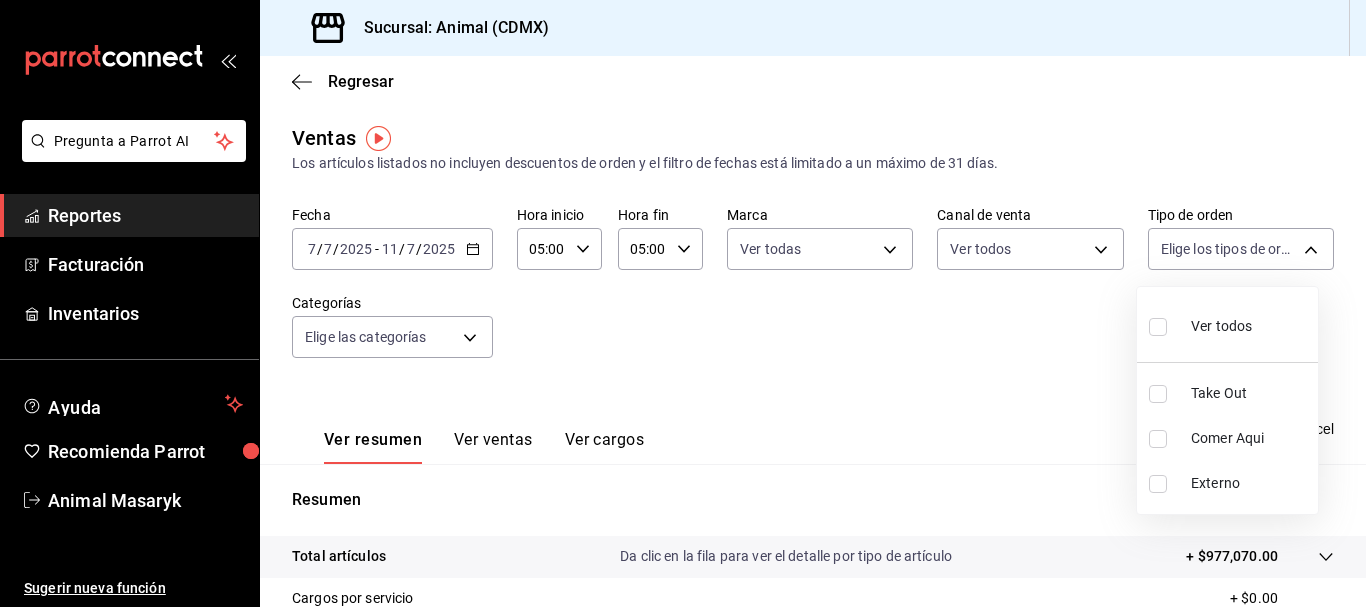 click on "Pregunta a Parrot AI Reportes   Facturación   Inventarios   Ayuda Recomienda Parrot   Animal Masaryk   Sugerir nueva función   Sucursal: Animal (CDMX) Regresar Ventas Los artículos listados no incluyen descuentos de orden y el filtro de fechas está limitado a un máximo de 31 días. Fecha 2025-07-07 7 / 7 / 2025 - 2025-07-11 11 / 7 / 2025 Hora inicio 05:00 Hora inicio Hora fin 05:00 Hora fin Marca Ver todas cb0f6aec-1481-4e37-861c-bab9b3a65b14 Canal de venta Ver todos PARROT,UBER_EATS,RAPPI,DIDI_FOOD,ONLINE Tipo de orden Elige los tipos de orden Categorías Elige las categorías Ver resumen Ver ventas Ver cargos Exportar a Excel Resumen Total artículos Da clic en la fila para ver el detalle por tipo de artículo + $977,070.00 Cargos por servicio + $0.00 Venta bruta = $977,070.00 Descuentos totales - $16,291.60 Certificados de regalo - $2,067.00 Venta total = $958,711.40 Impuestos - $132,236.06 Venta neta = $826,475.34 Pregunta a Parrot AI Reportes   Facturación   Inventarios   Ayuda Recomienda Parrot" at bounding box center (683, 303) 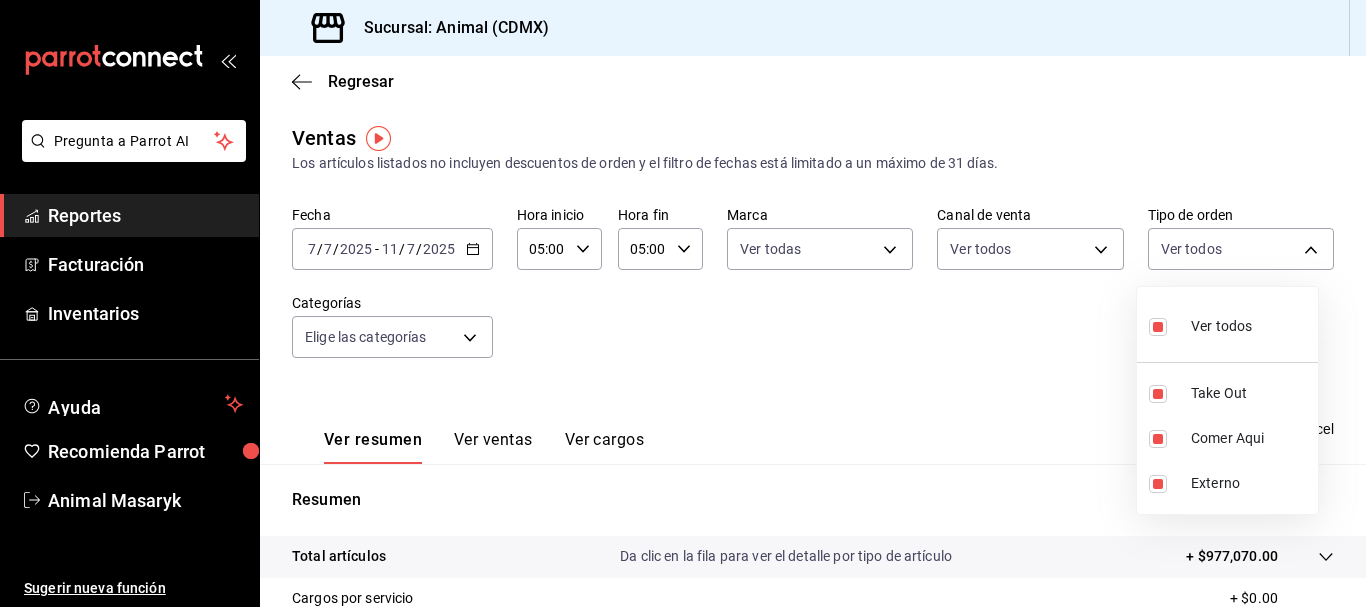 click at bounding box center [683, 303] 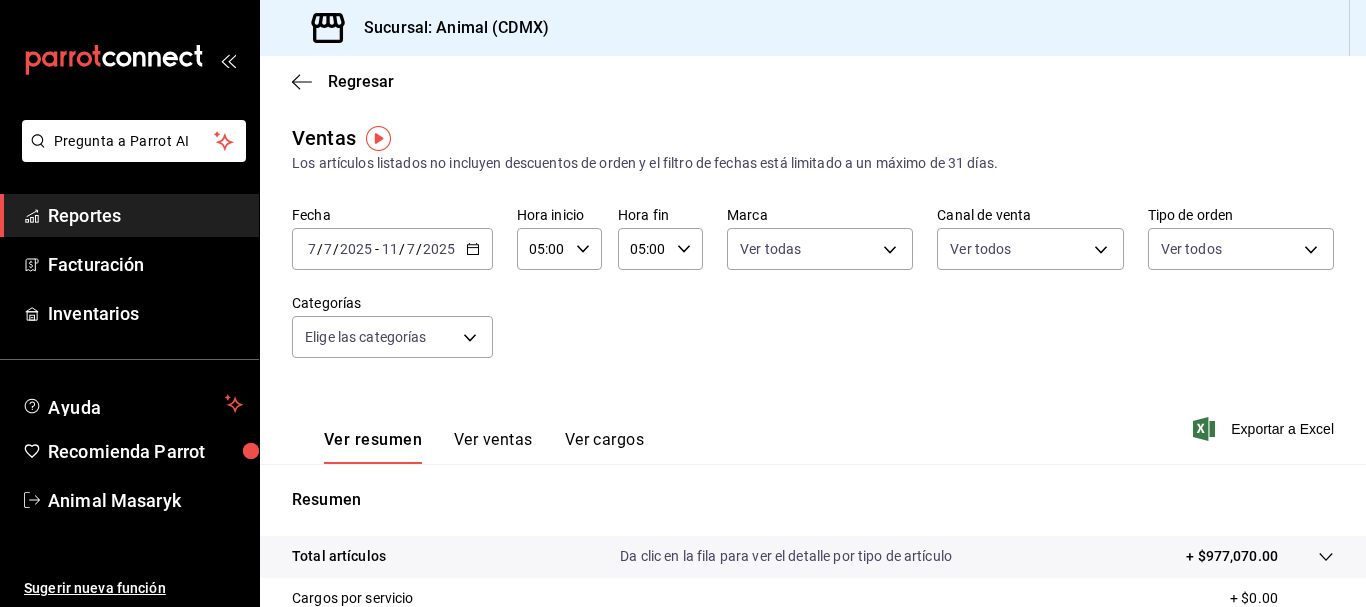 click on "Pregunta a Parrot AI Reportes   Facturación   Inventarios   Ayuda Recomienda Parrot   Animal Masaryk   Sugerir nueva función   Sucursal: Animal (CDMX) Regresar Ventas Los artículos listados no incluyen descuentos de orden y el filtro de fechas está limitado a un máximo de 31 días. Fecha 2025-07-07 7 / 7 / 2025 - 2025-07-11 11 / 7 / 2025 Hora inicio 05:00 Hora inicio Hora fin 05:00 Hora fin Marca Ver todas cb0f6aec-1481-4e37-861c-bab9b3a65b14 Canal de venta Ver todos PARROT,UBER_EATS,RAPPI,DIDI_FOOD,ONLINE Tipo de orden Ver todos ad44a823-99d3-4372-a913-4cf57f2a9ac0,b8ee5ff1-85c8-4a81-aa51-555e6c8ba0c6,EXTERNAL Categorías Elige las categorías Ver resumen Ver ventas Ver cargos Exportar a Excel Resumen Total artículos Da clic en la fila para ver el detalle por tipo de artículo + $977,070.00 Cargos por servicio + $0.00 Venta bruta = $977,070.00 Descuentos totales - $16,291.60 Certificados de regalo - $2,067.00 Venta total = $958,711.40 Impuestos - $132,236.06 Venta neta = $826,475.34 Reportes" at bounding box center [683, 303] 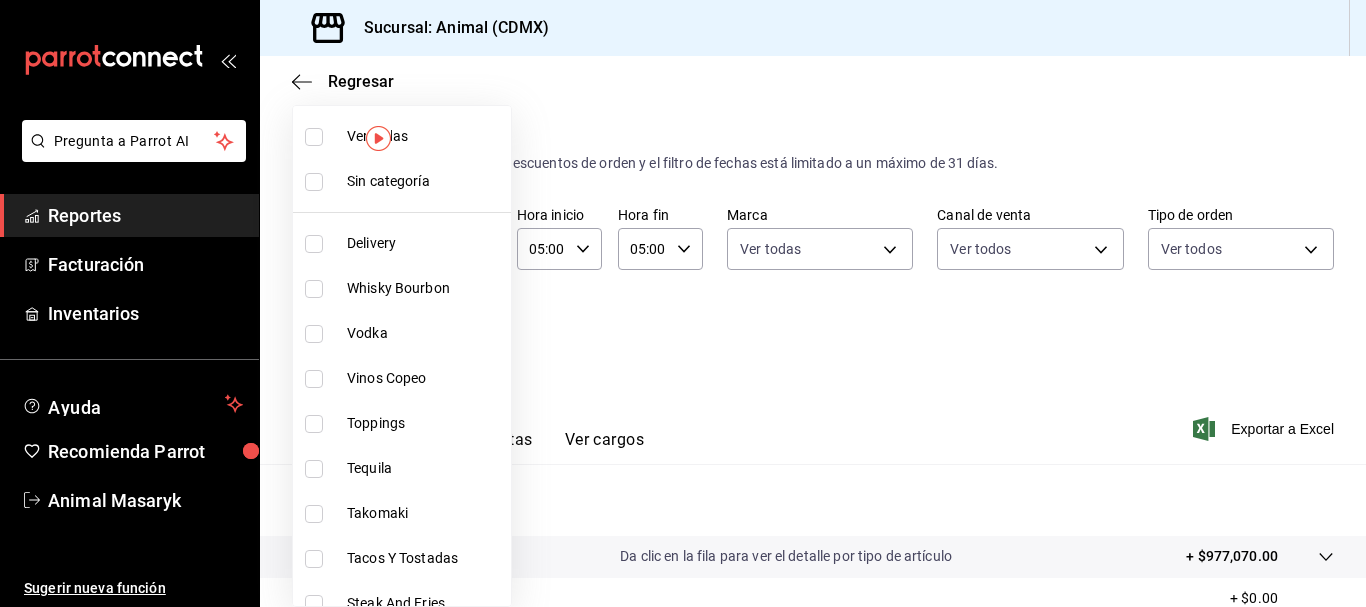 click on "Ver todas" at bounding box center (425, 136) 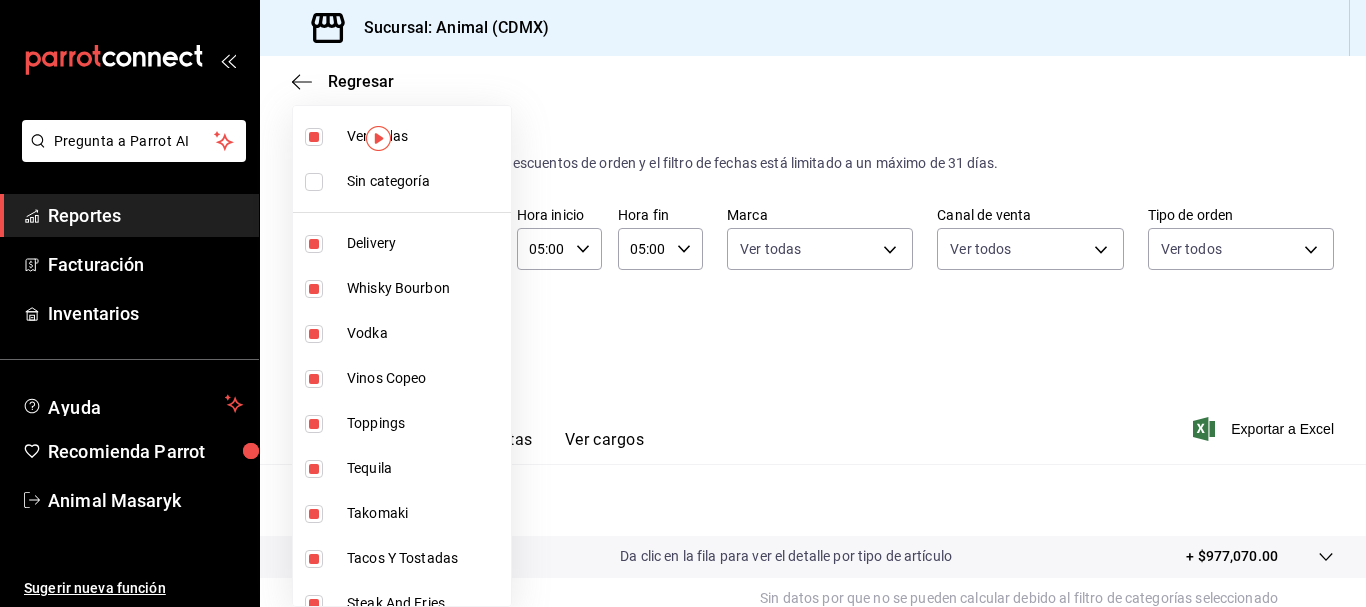 click at bounding box center [683, 303] 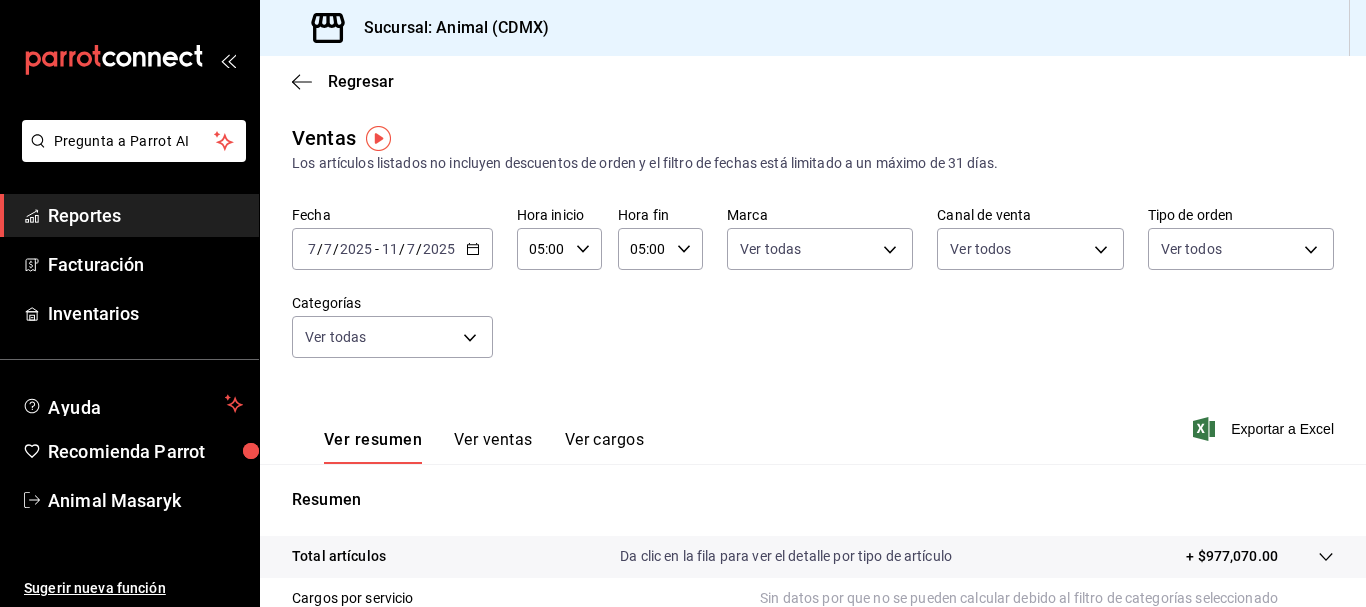 click on "Exportar a Excel" at bounding box center [1265, 429] 